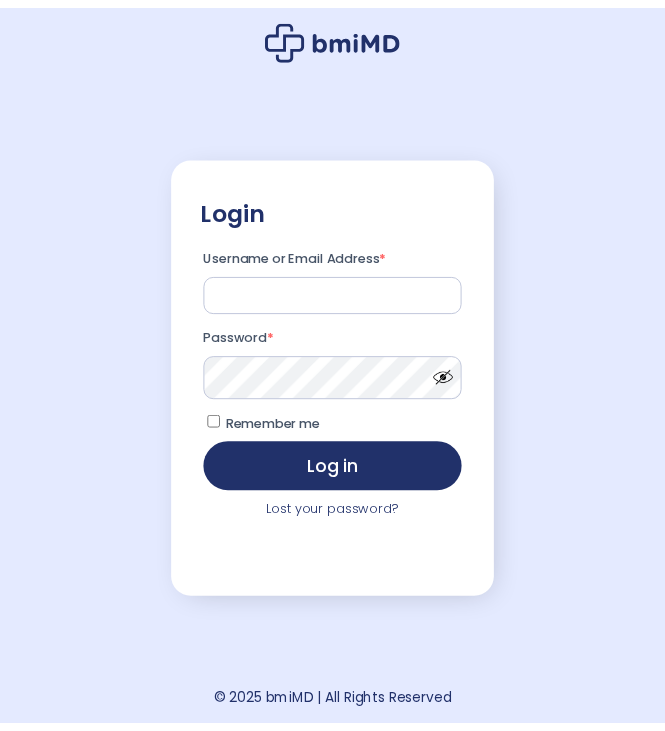 scroll, scrollTop: 0, scrollLeft: 0, axis: both 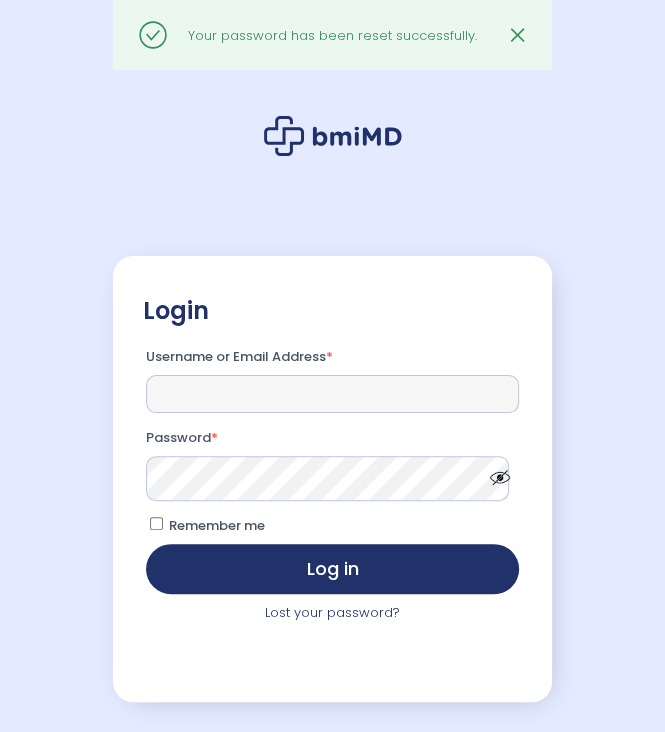 drag, startPoint x: 0, startPoint y: 0, endPoint x: 314, endPoint y: 385, distance: 496.81082 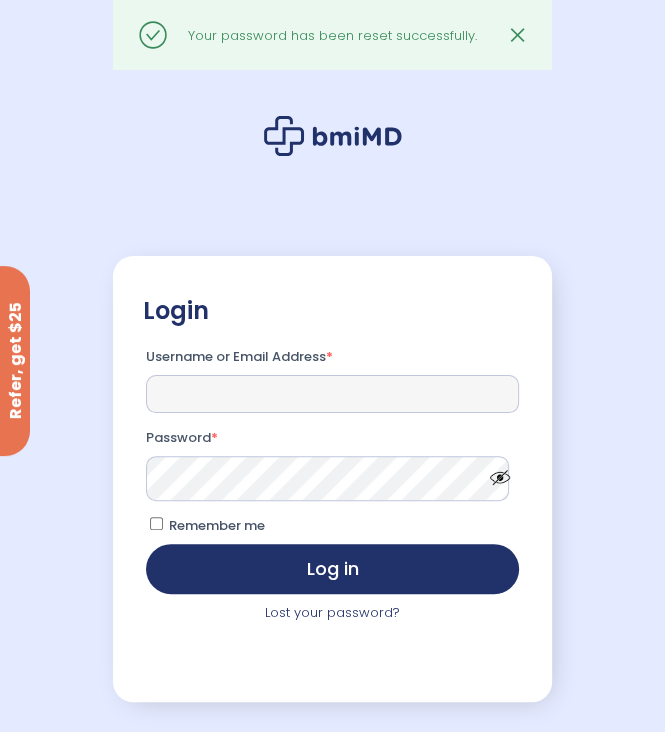 type on "**********" 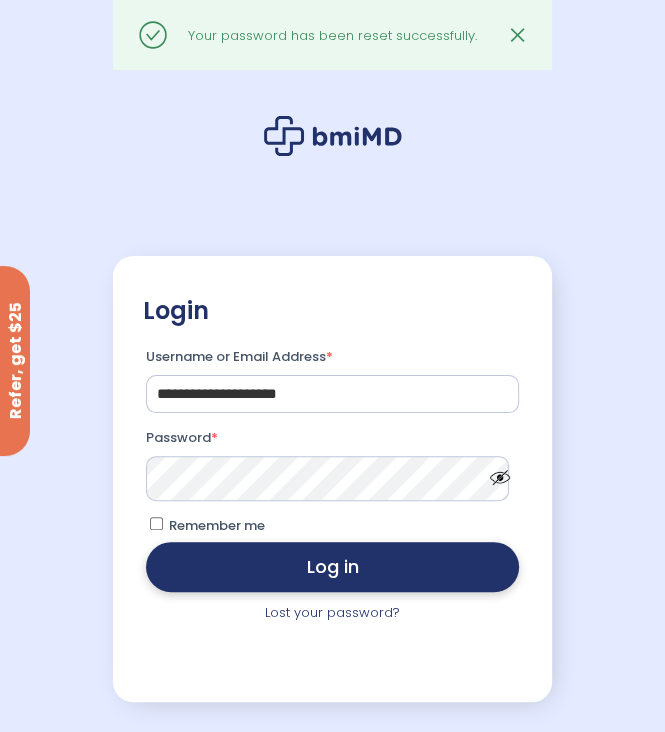 click on "Log in" at bounding box center [332, 567] 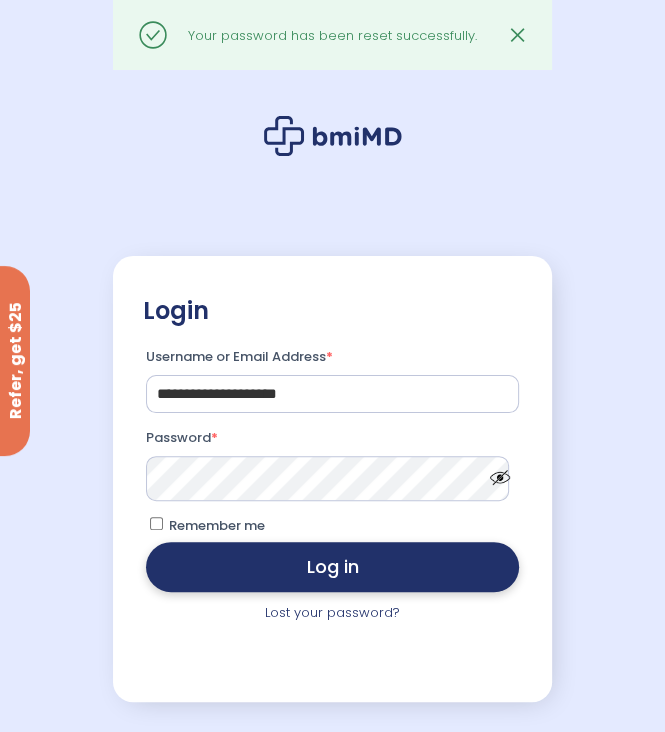 click on "Log in" at bounding box center [332, 567] 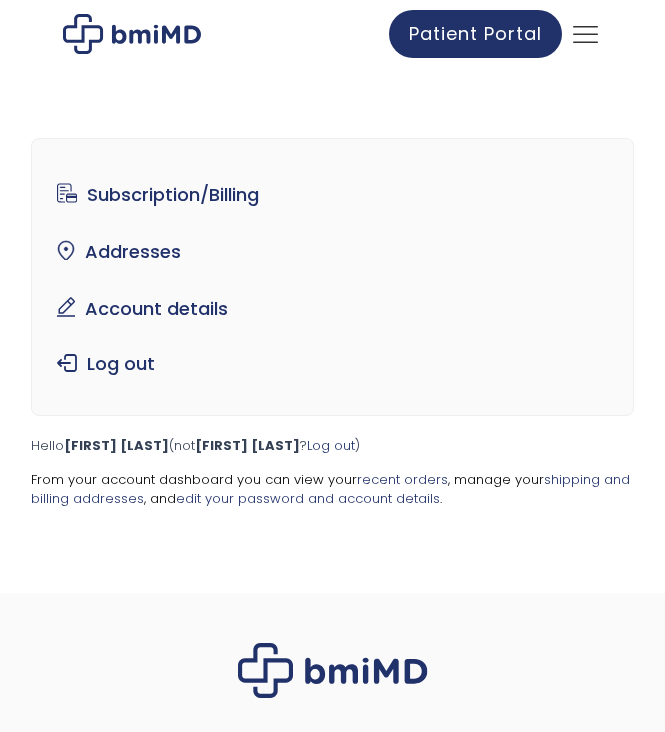 scroll, scrollTop: 0, scrollLeft: 0, axis: both 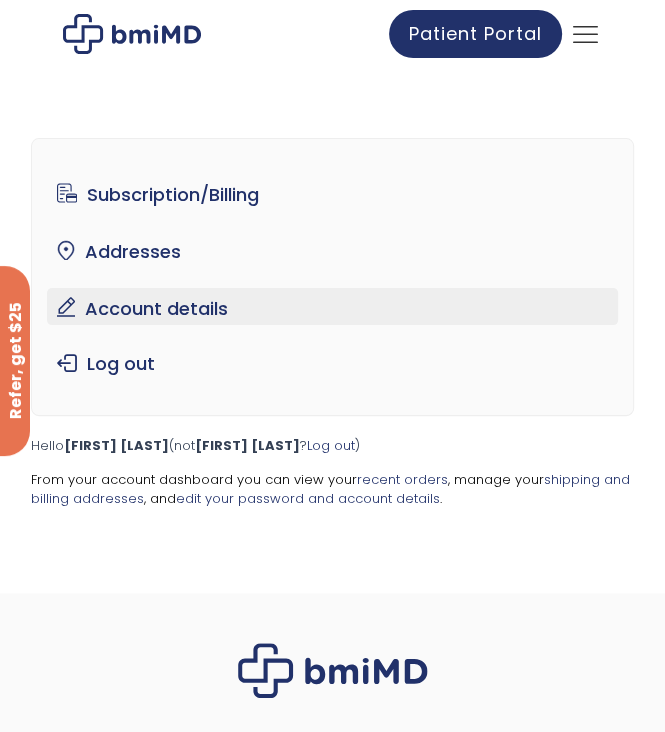 click on "Account details" at bounding box center (332, 306) 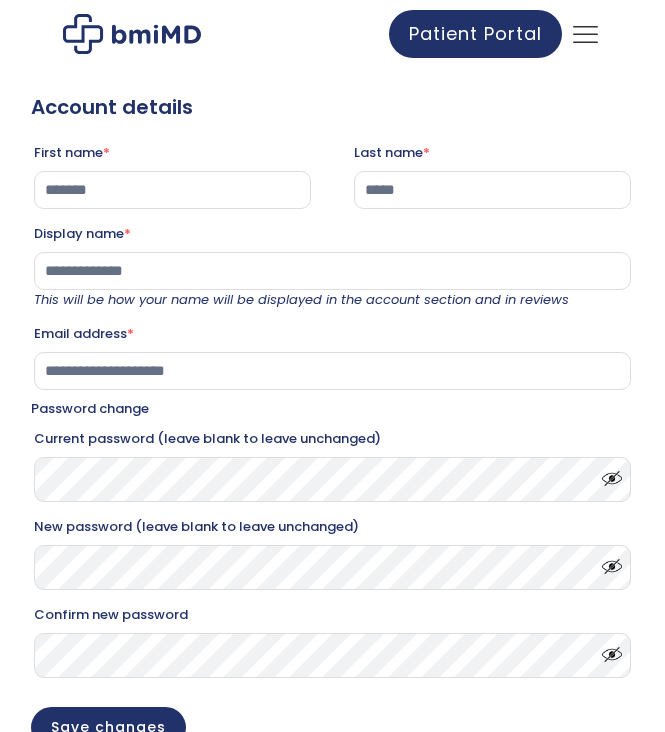 scroll, scrollTop: 0, scrollLeft: 0, axis: both 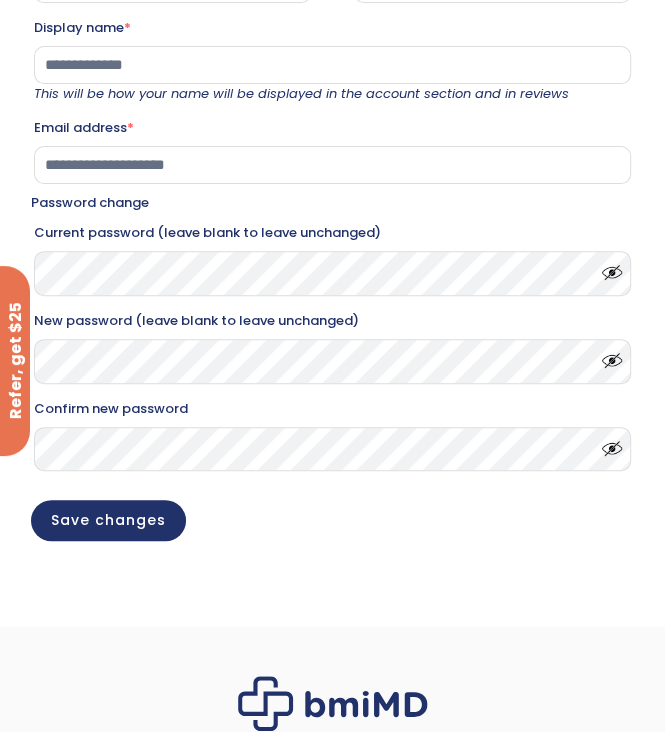 click at bounding box center (608, 267) 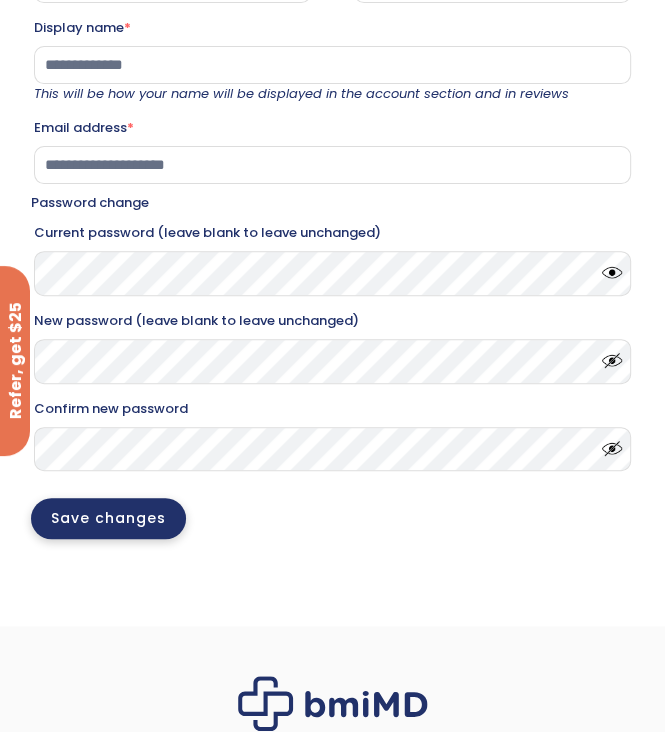click on "Save changes" at bounding box center [108, 518] 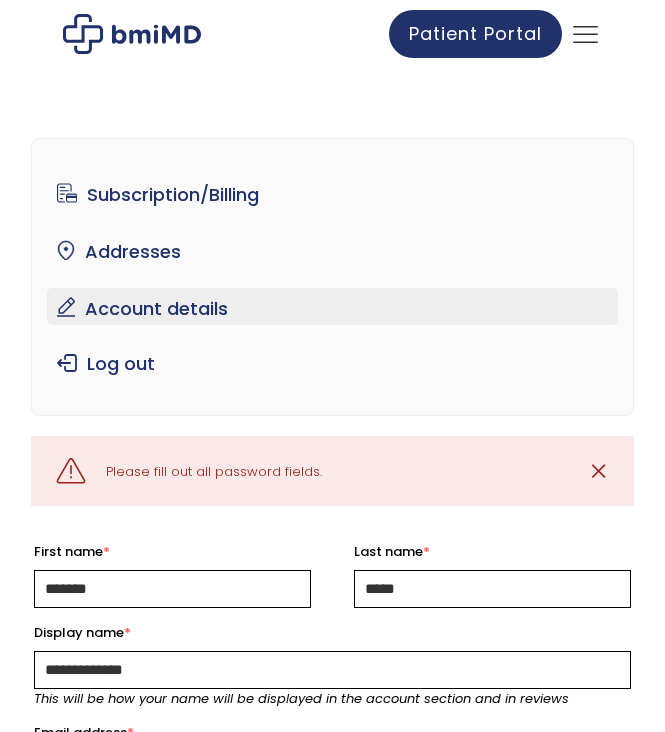 scroll, scrollTop: 0, scrollLeft: 0, axis: both 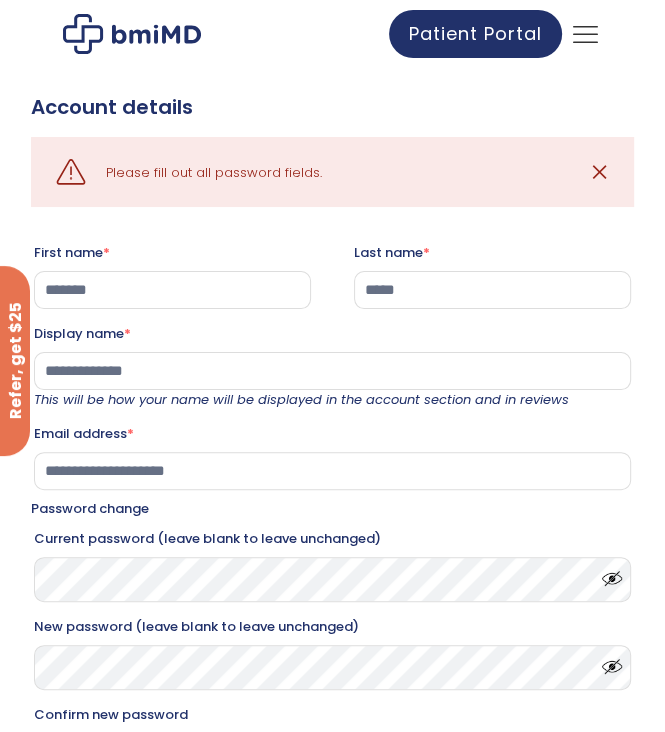 click at bounding box center [608, 573] 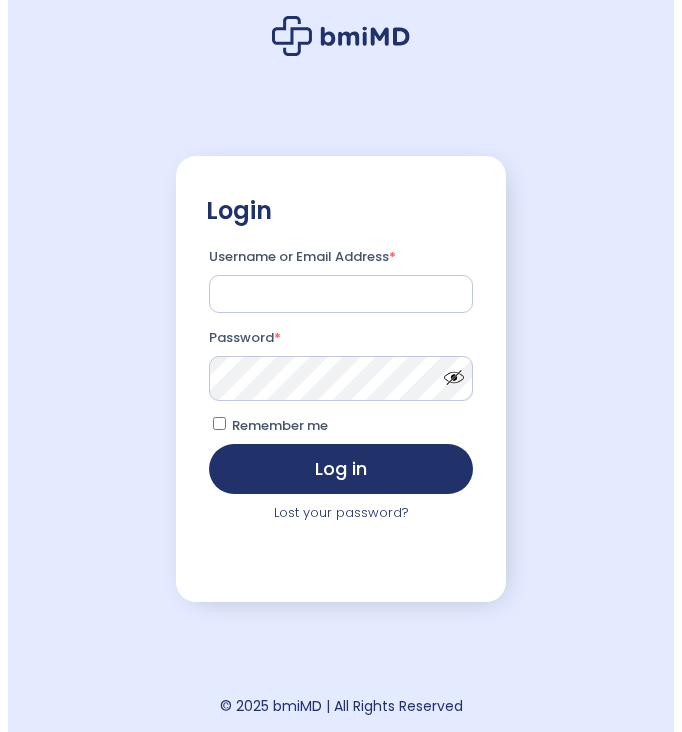 scroll, scrollTop: 0, scrollLeft: 0, axis: both 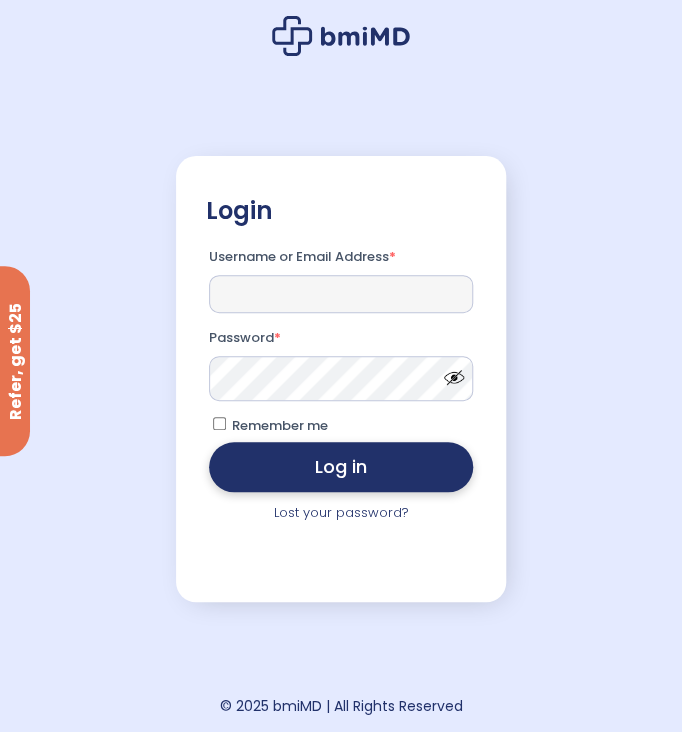type on "**********" 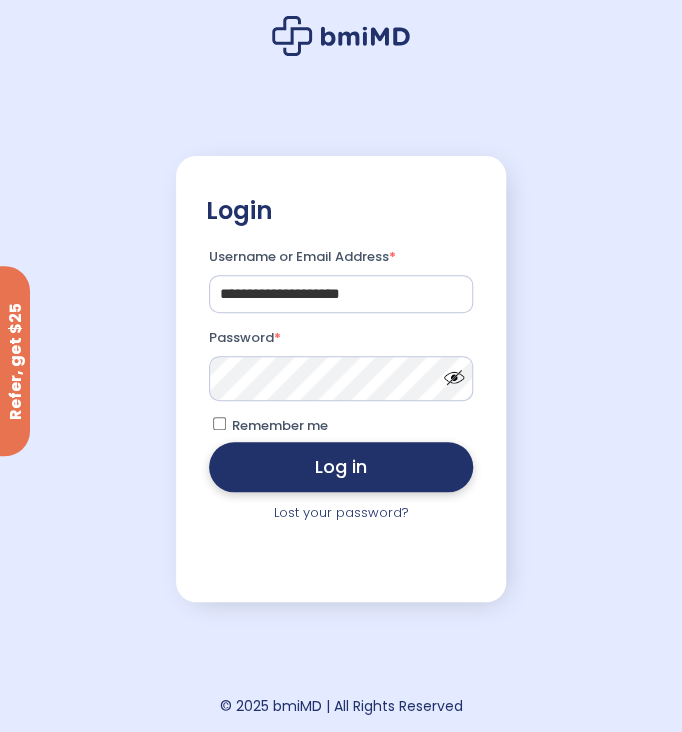 click on "Log in" at bounding box center [341, 467] 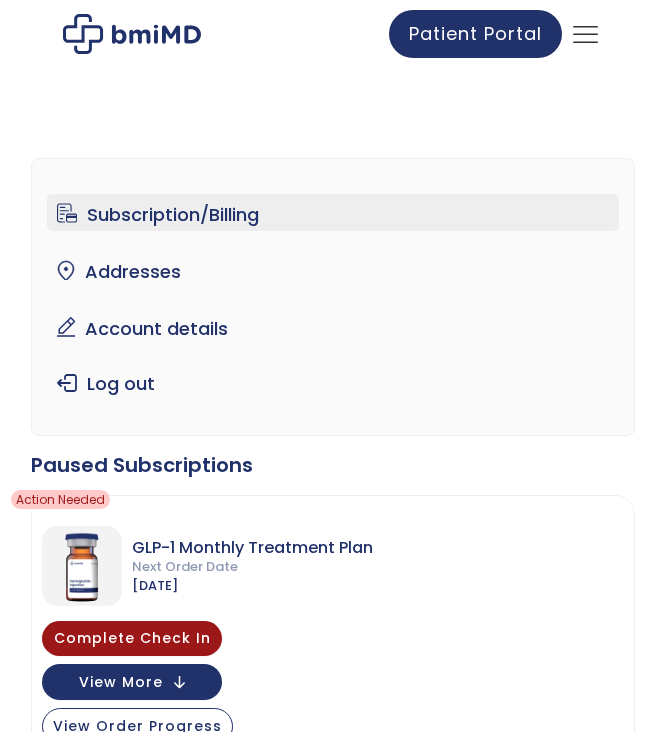 scroll, scrollTop: 0, scrollLeft: 0, axis: both 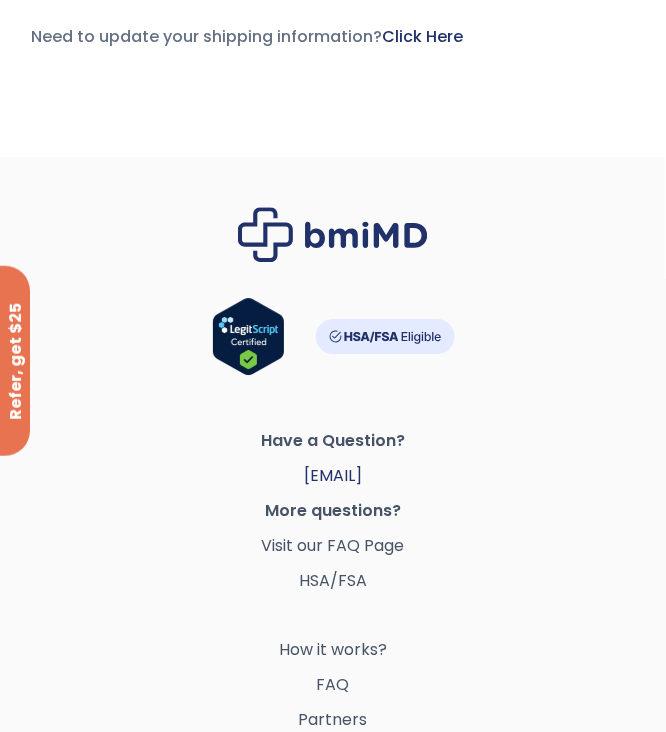 click on "orders@example.com" at bounding box center [333, 475] 